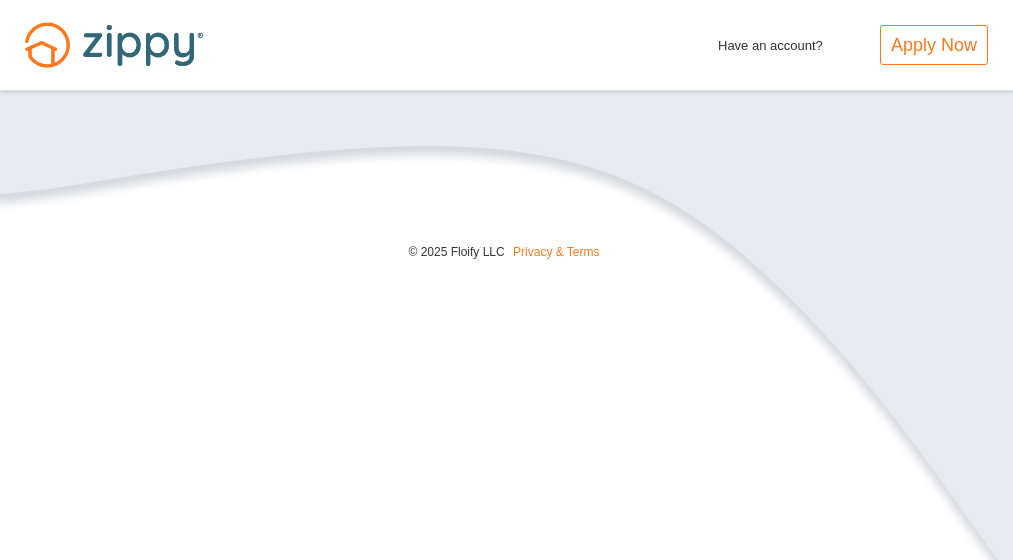 scroll, scrollTop: 0, scrollLeft: 0, axis: both 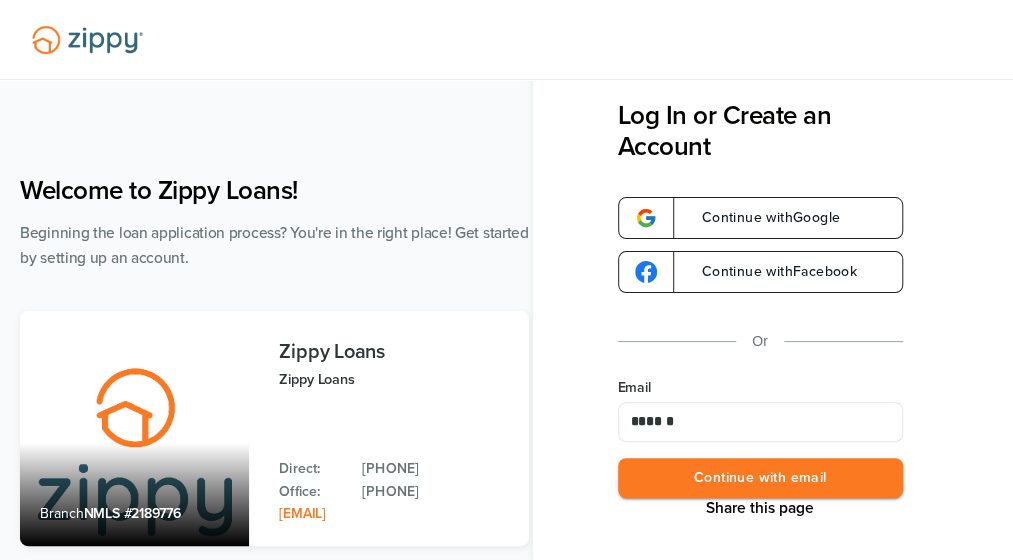 type on "**********" 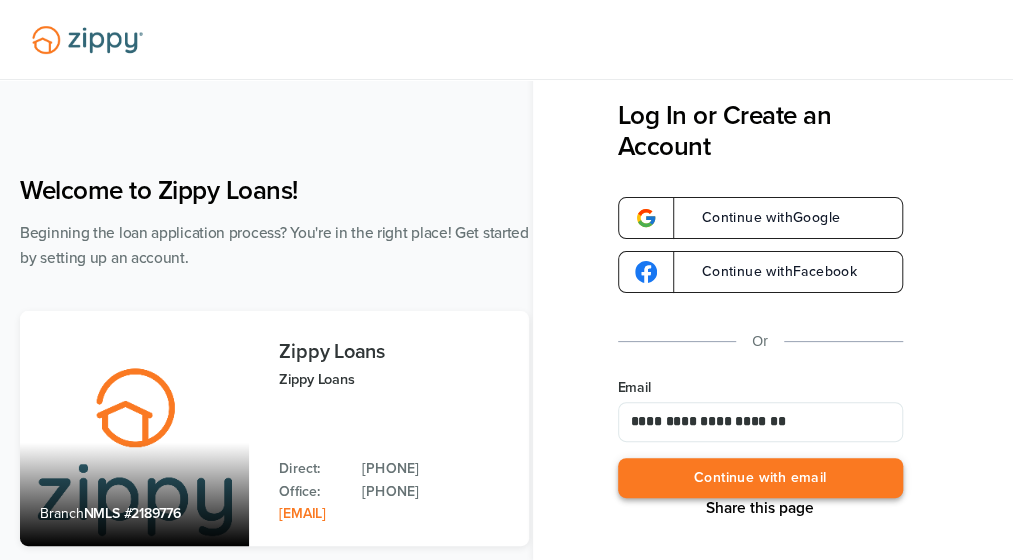 click on "Continue with email" at bounding box center (760, 478) 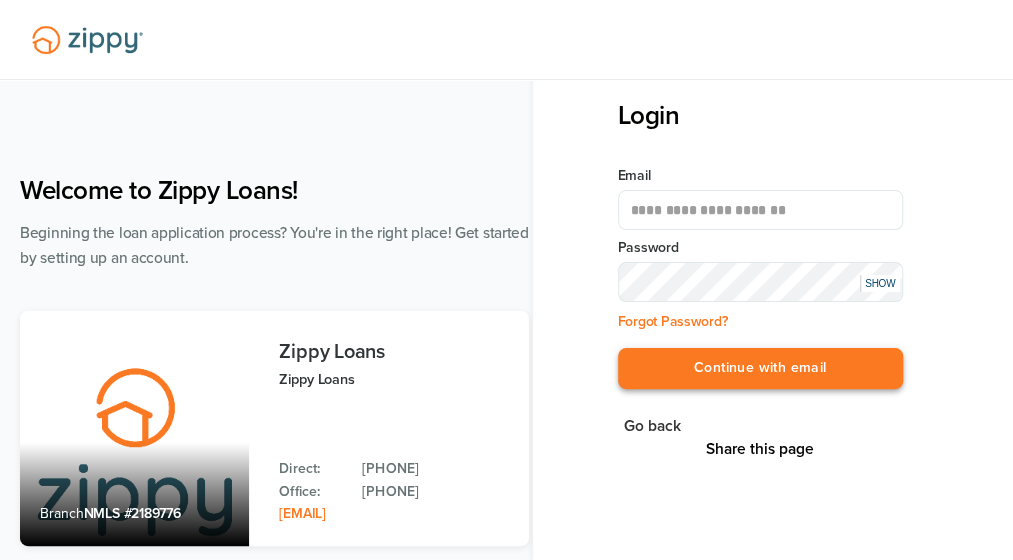 click on "Continue with email" at bounding box center [760, 368] 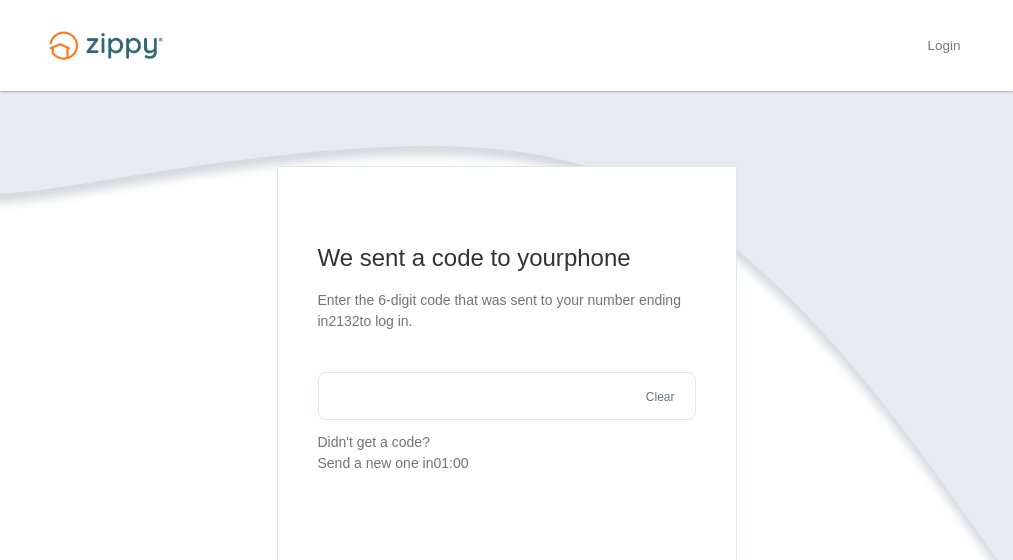 scroll, scrollTop: 0, scrollLeft: 0, axis: both 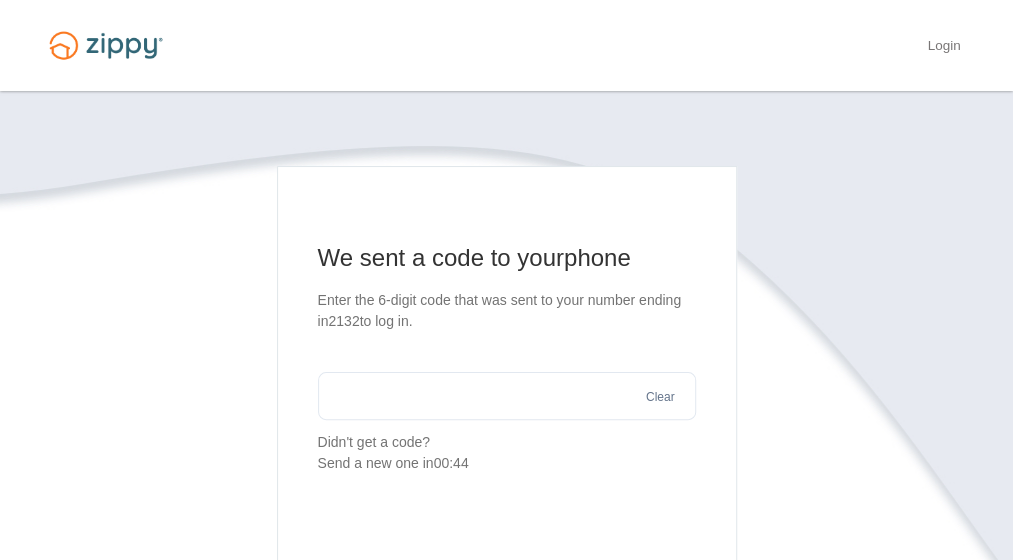 click at bounding box center (507, 396) 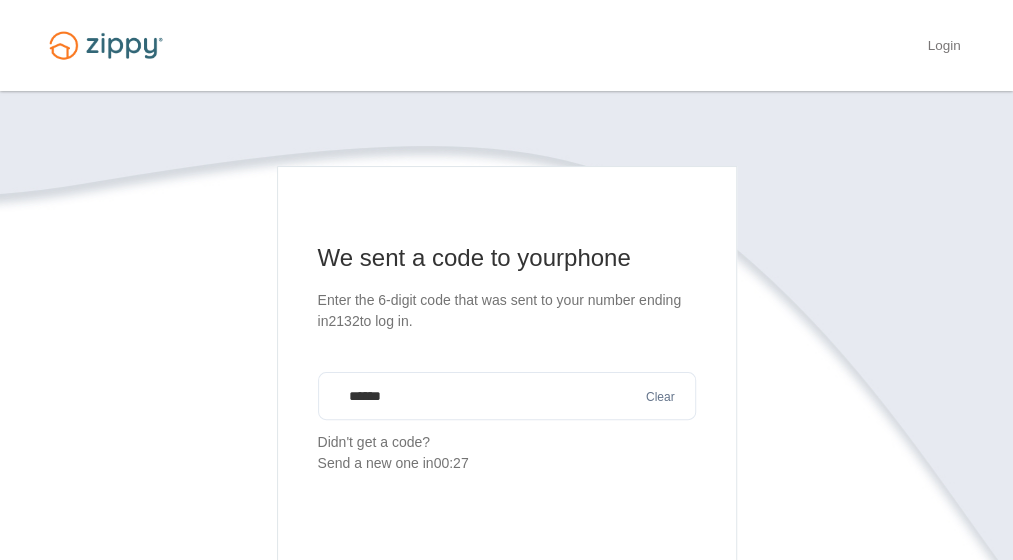 type on "******" 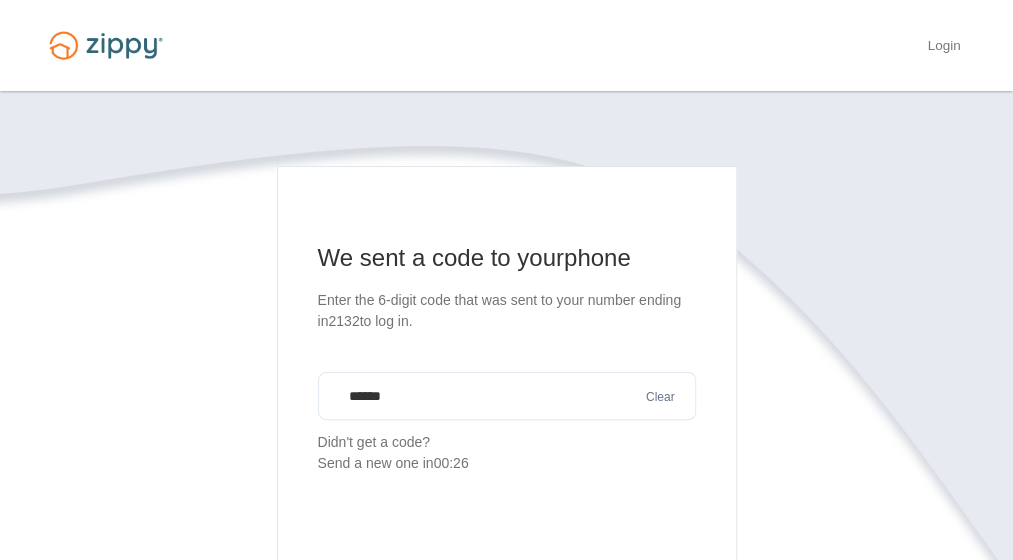 click on "We sent a code to your  phone Enter the 6-digit code that was   sent to your number ending in  2132  to log in. ****** Clear Didn't get a code?   Send a new one in  00:26 Enter recovery code Log in ©  2025  Floify LLC Privacy & Terms" at bounding box center (507, 511) 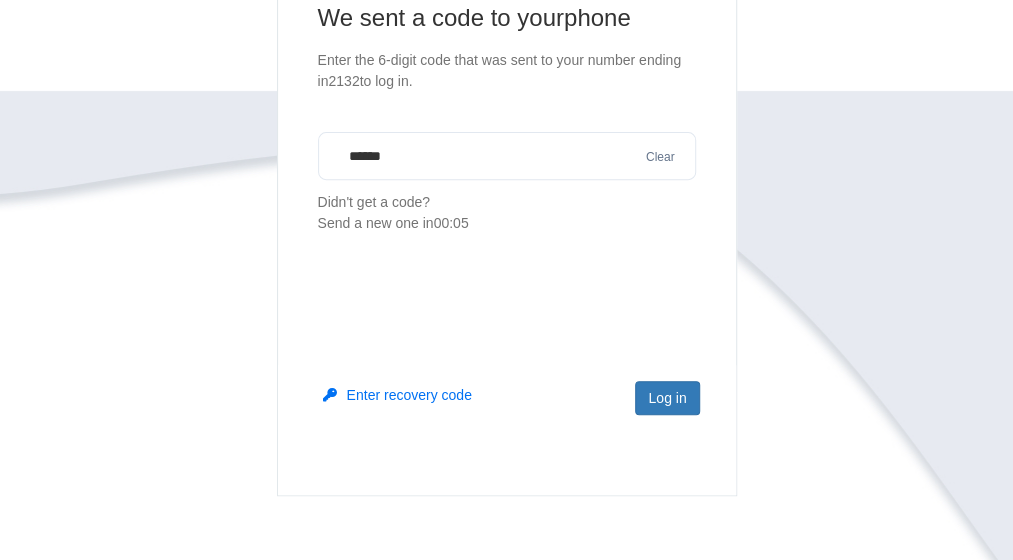scroll, scrollTop: 280, scrollLeft: 0, axis: vertical 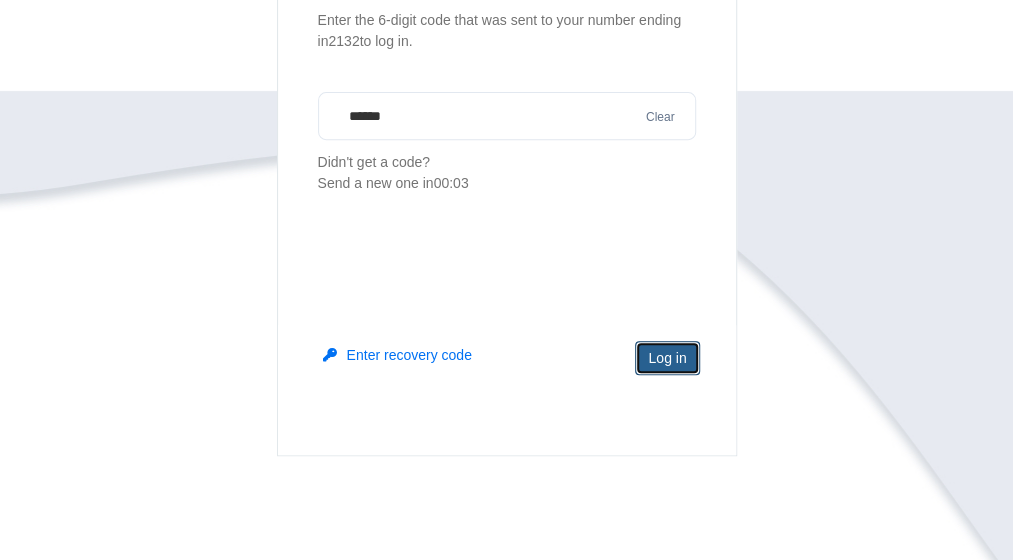 click on "Log in" at bounding box center (667, 358) 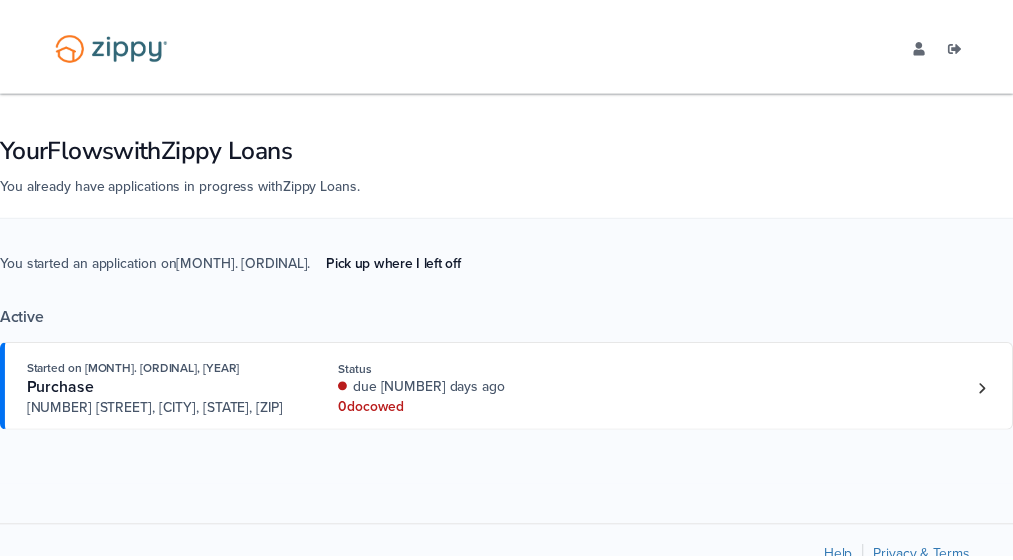 scroll, scrollTop: 0, scrollLeft: 0, axis: both 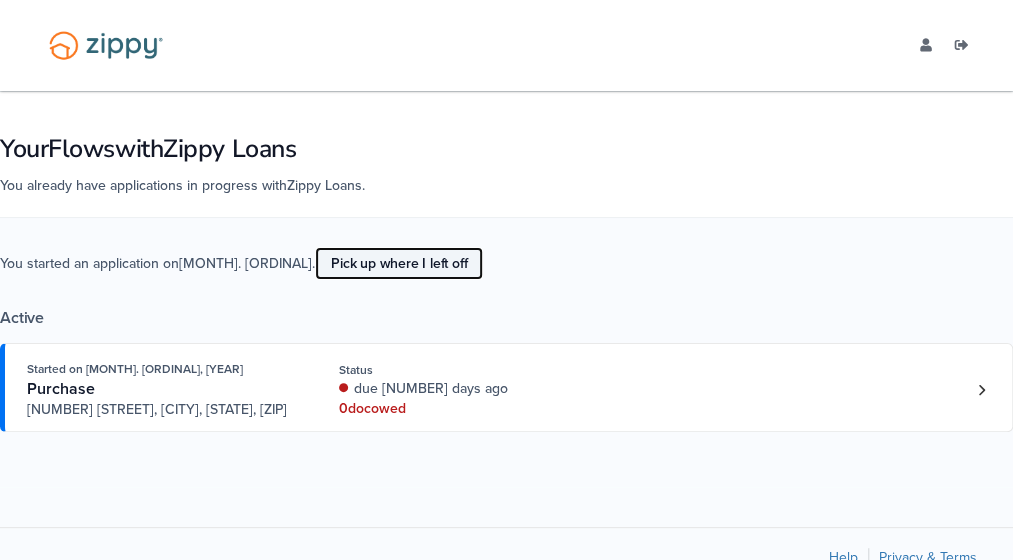 click on "Pick up where I left off" at bounding box center [399, 263] 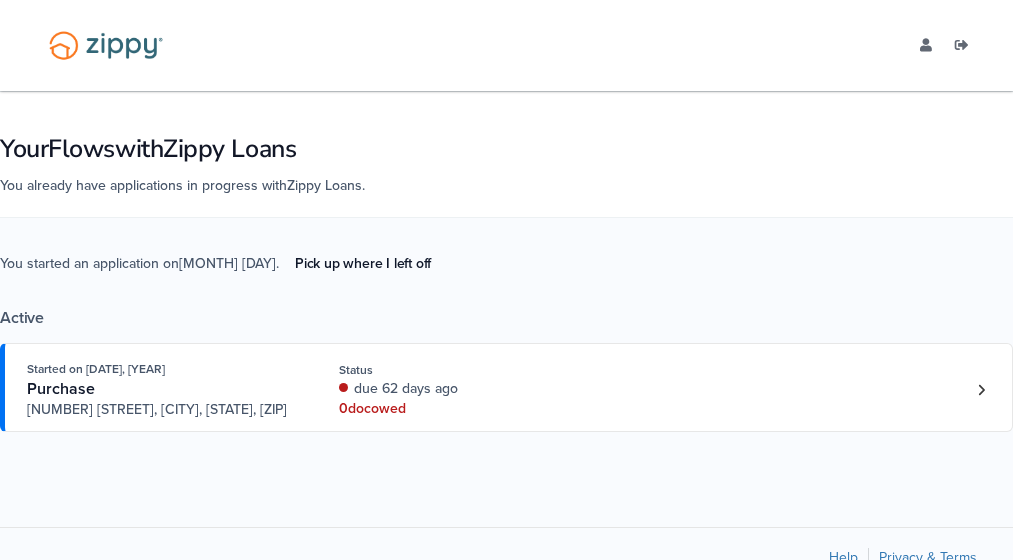 scroll, scrollTop: 0, scrollLeft: 0, axis: both 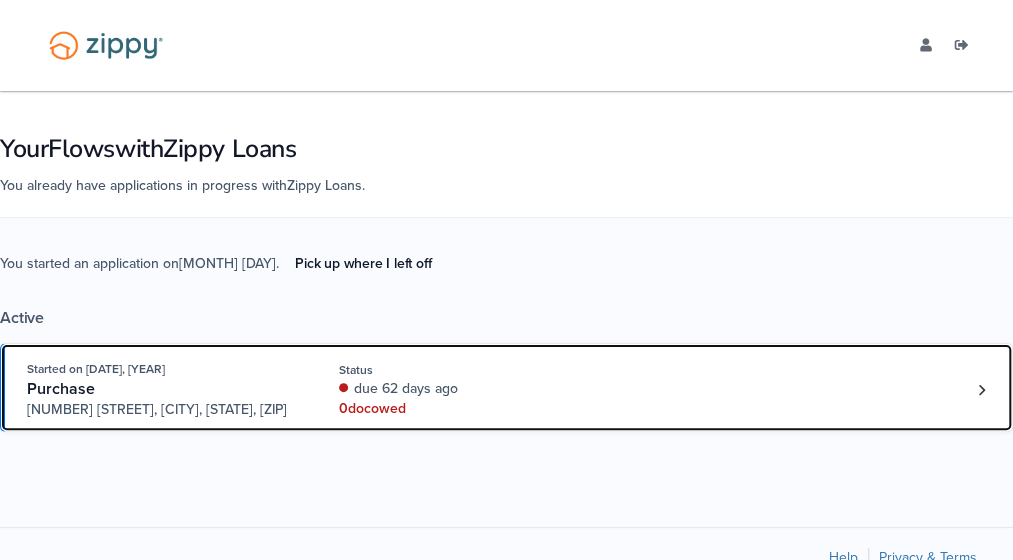 click on "0 doc owed" at bounding box center [456, 409] 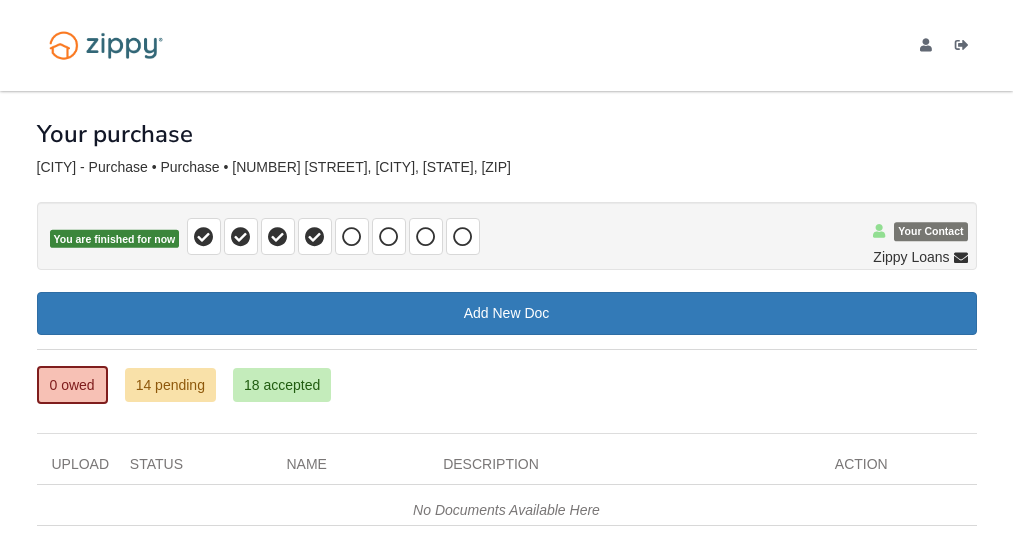 scroll, scrollTop: 0, scrollLeft: 0, axis: both 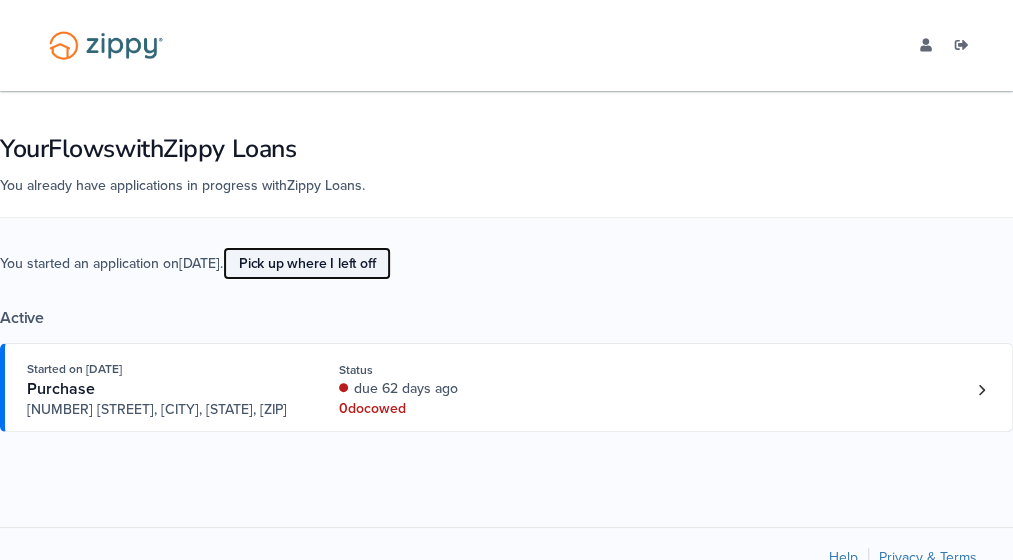 click on "Pick up where I left off" at bounding box center [307, 263] 